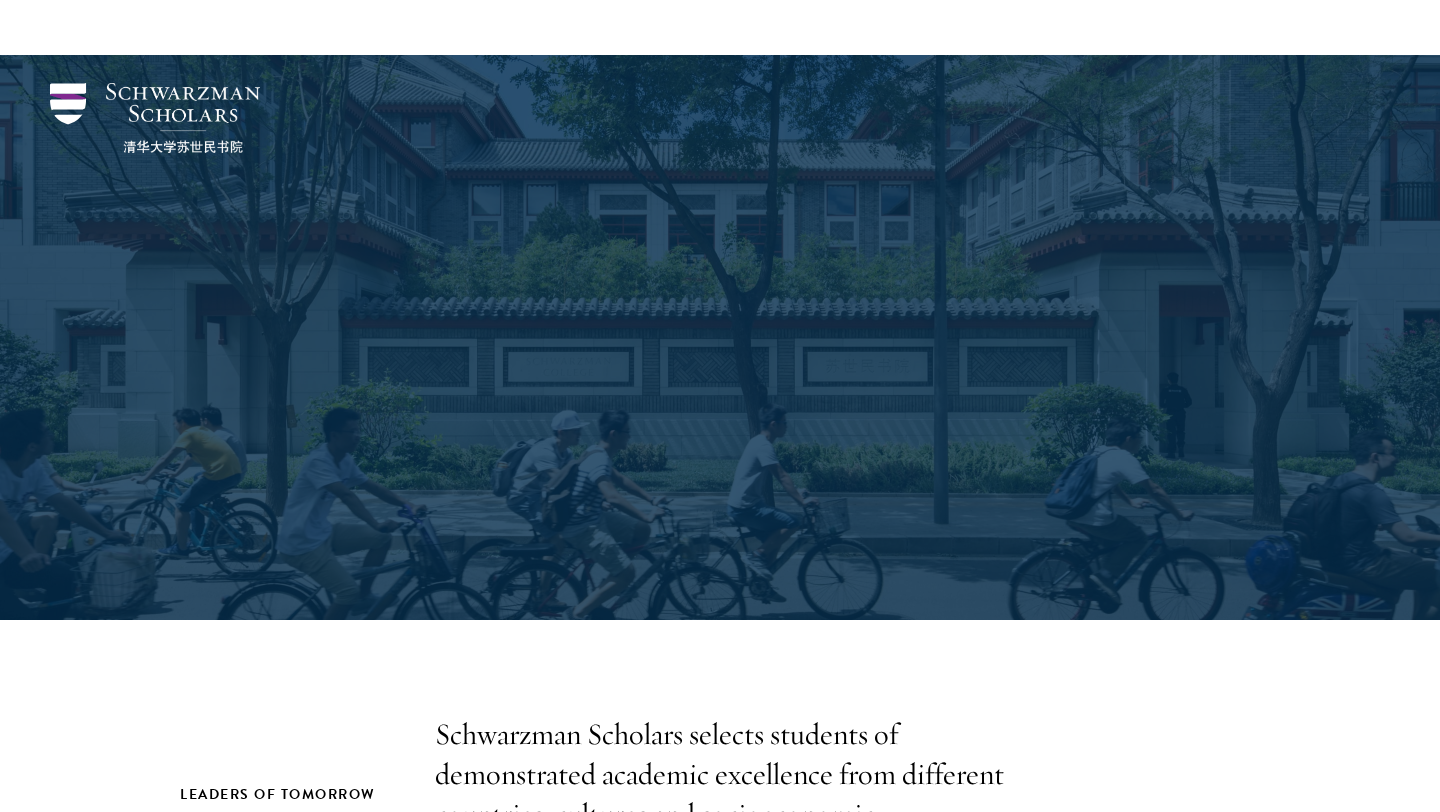 scroll, scrollTop: 689, scrollLeft: 0, axis: vertical 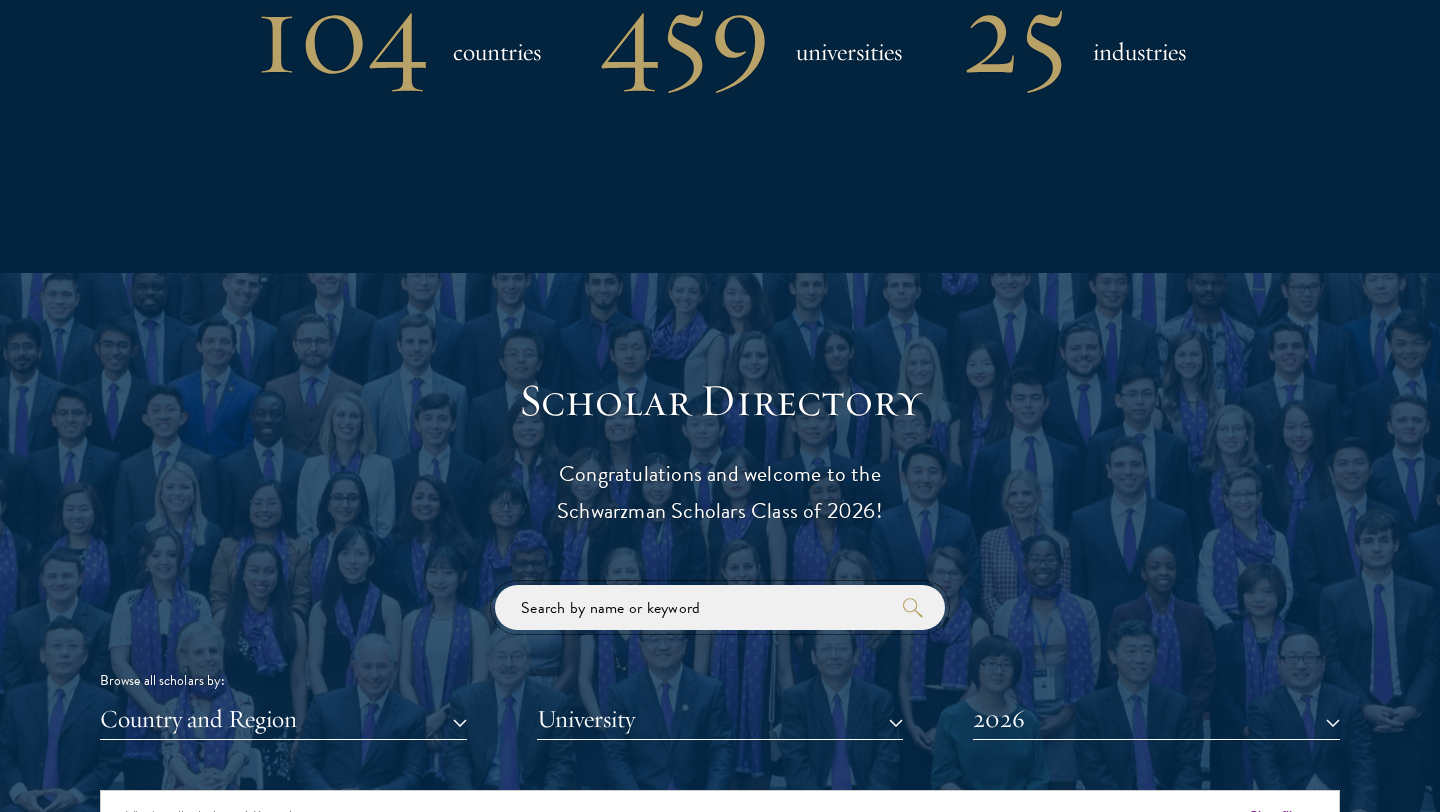click at bounding box center (720, 607) 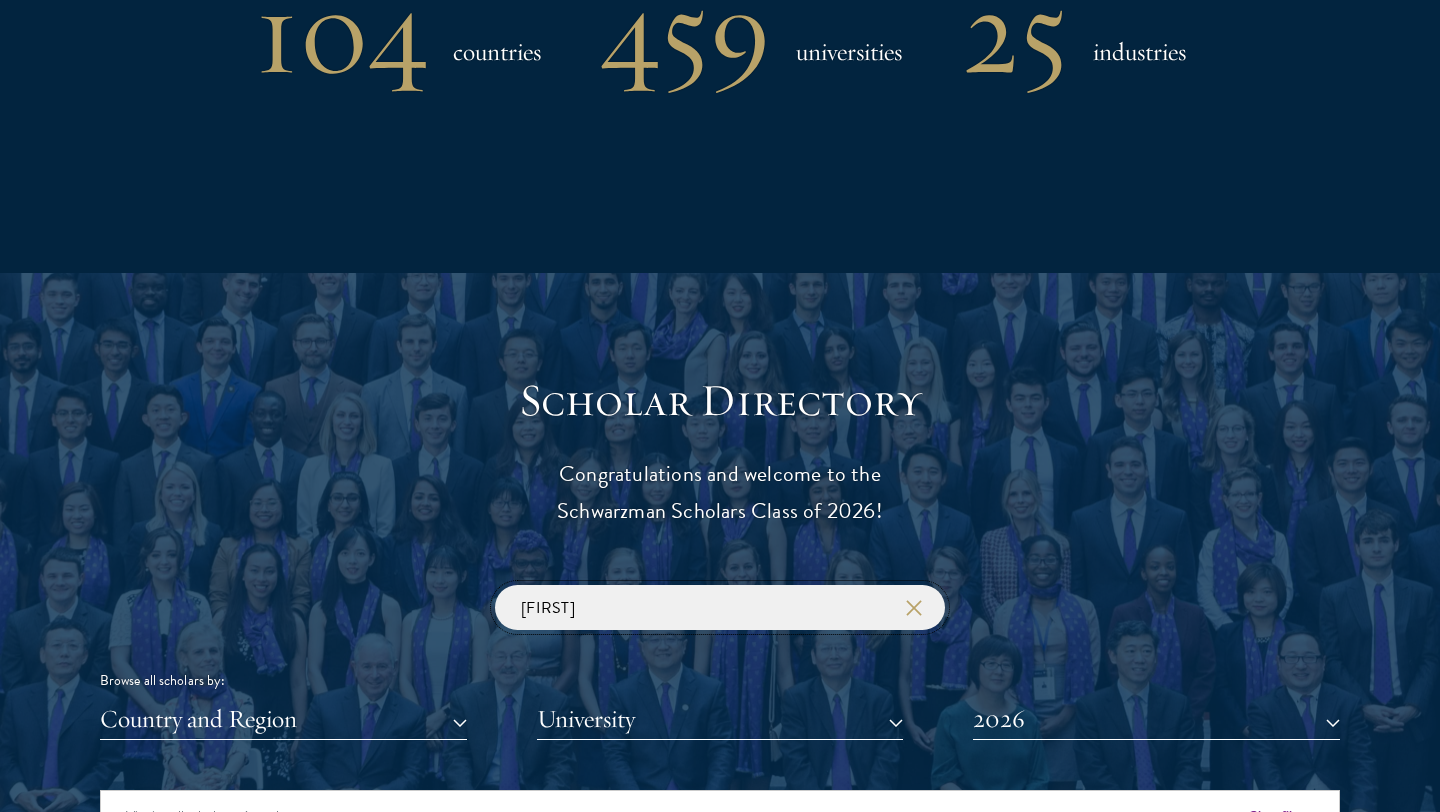 click at bounding box center [0, 0] 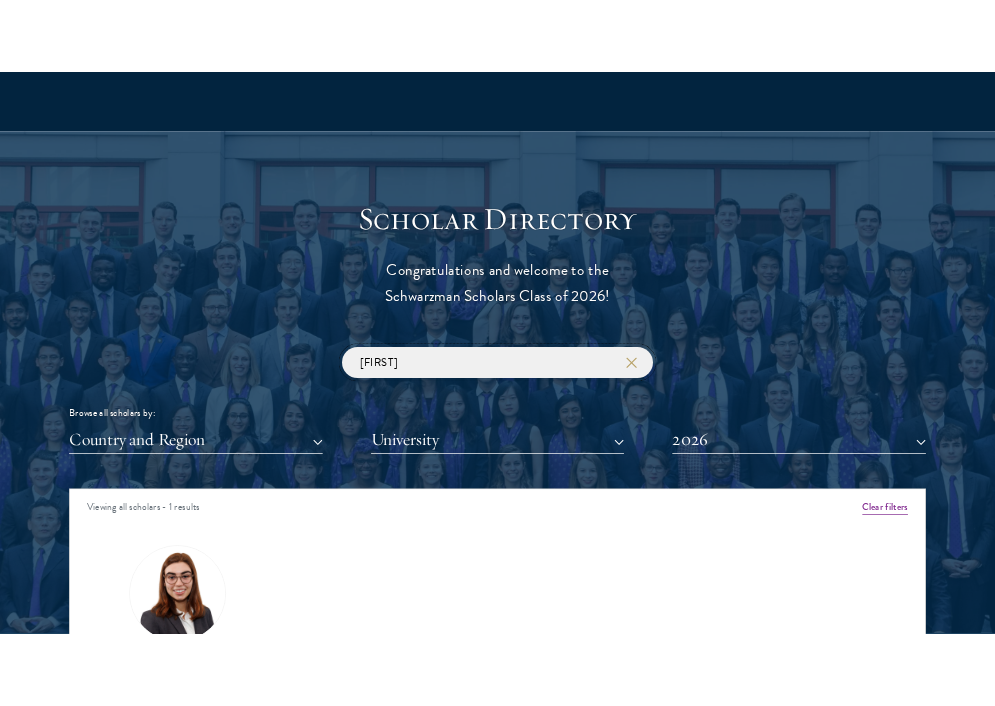 scroll, scrollTop: 2282, scrollLeft: 0, axis: vertical 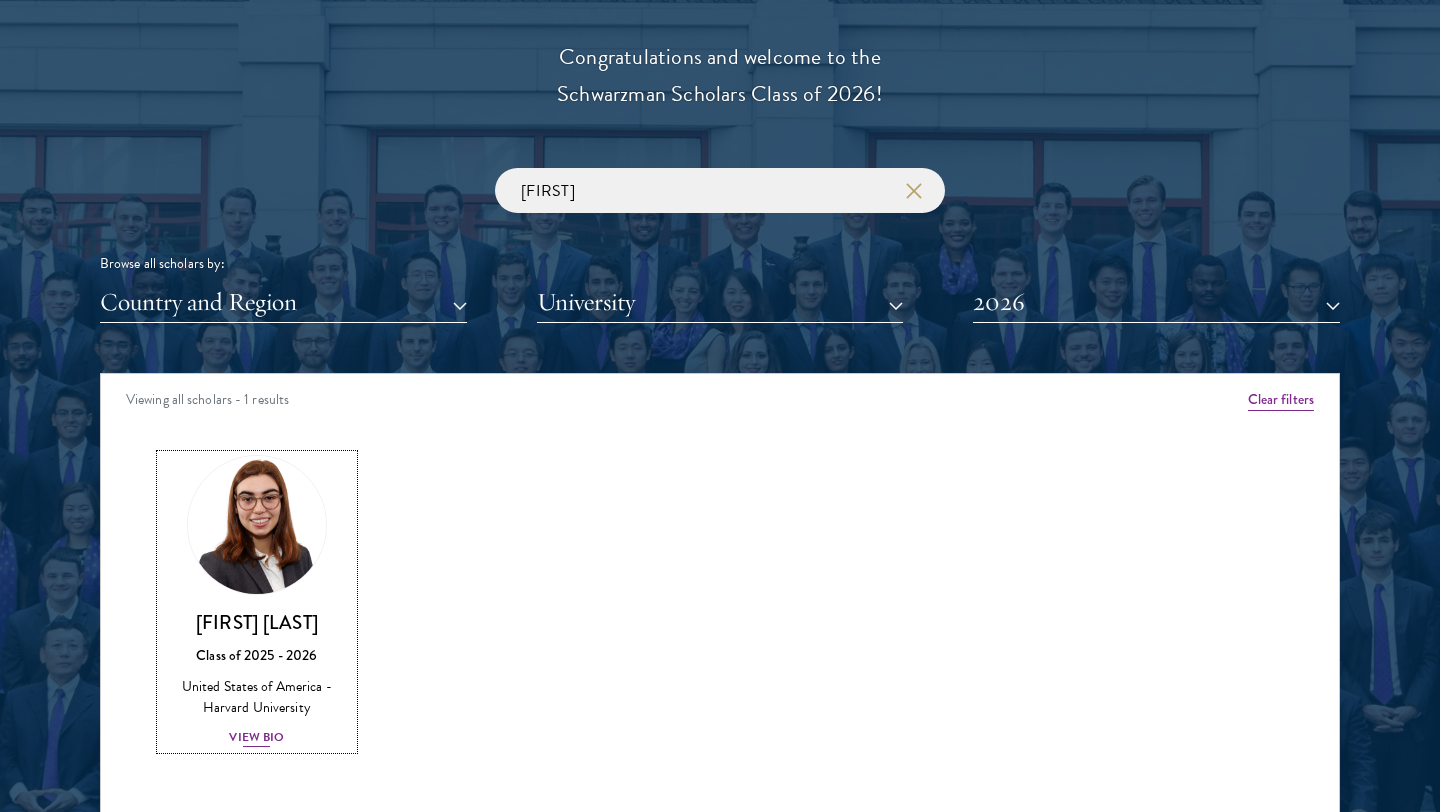 click at bounding box center (257, 525) 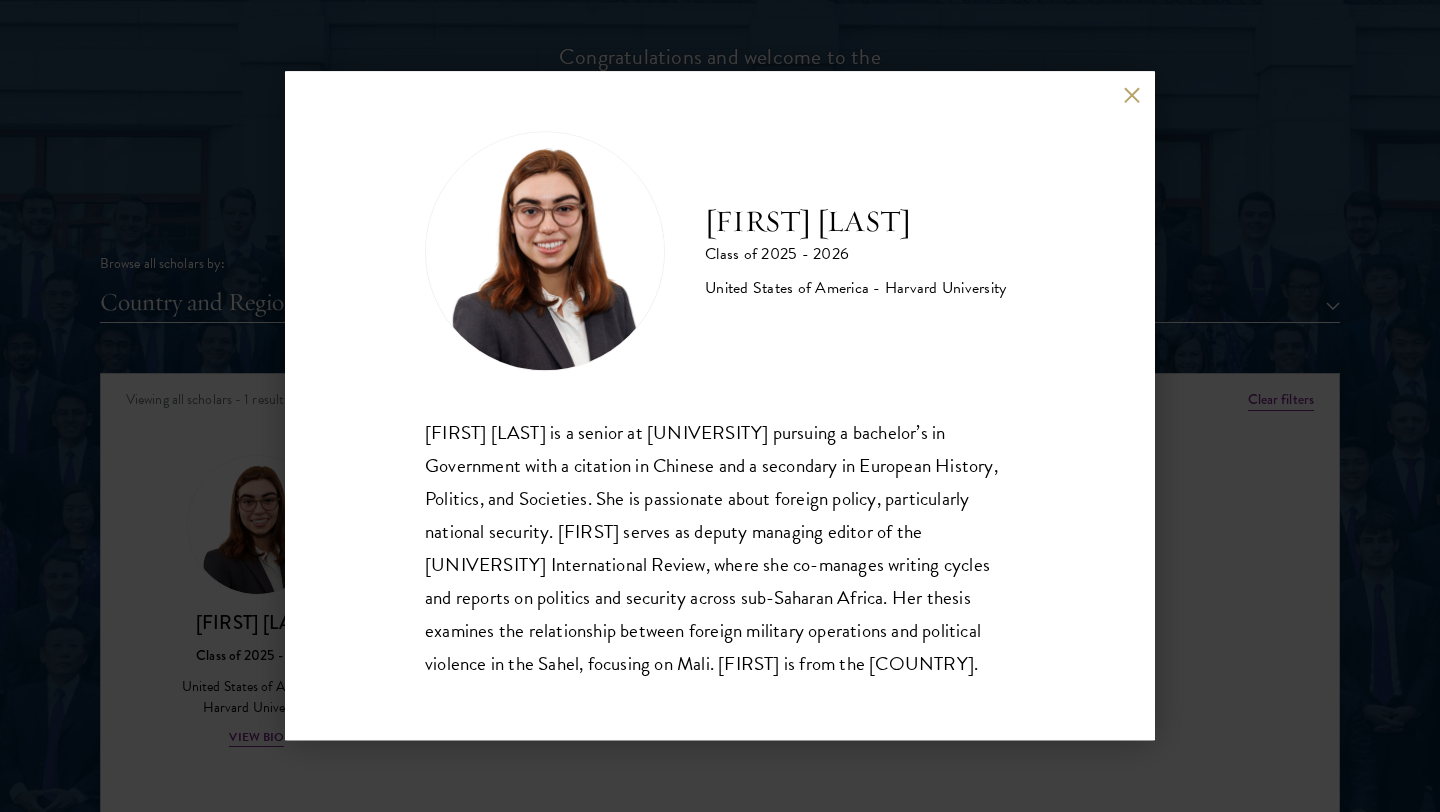 click on "[FIRST] [LAST] is a senior at [UNIVERSITY] pursuing a bachelor’s in Government with a citation in Chinese and a secondary in European History, Politics, and Societies. She is passionate about foreign policy, particularly national security. [FIRST] serves as deputy managing editor of the [UNIVERSITY] International Review, where she co-manages writing cycles and reports on politics and security across sub-Saharan Africa. Her thesis examines the relationship between foreign military operations and political violence in the Sahel, focusing on Mali. [FIRST] is from the [COUNTRY]." at bounding box center [720, 405] 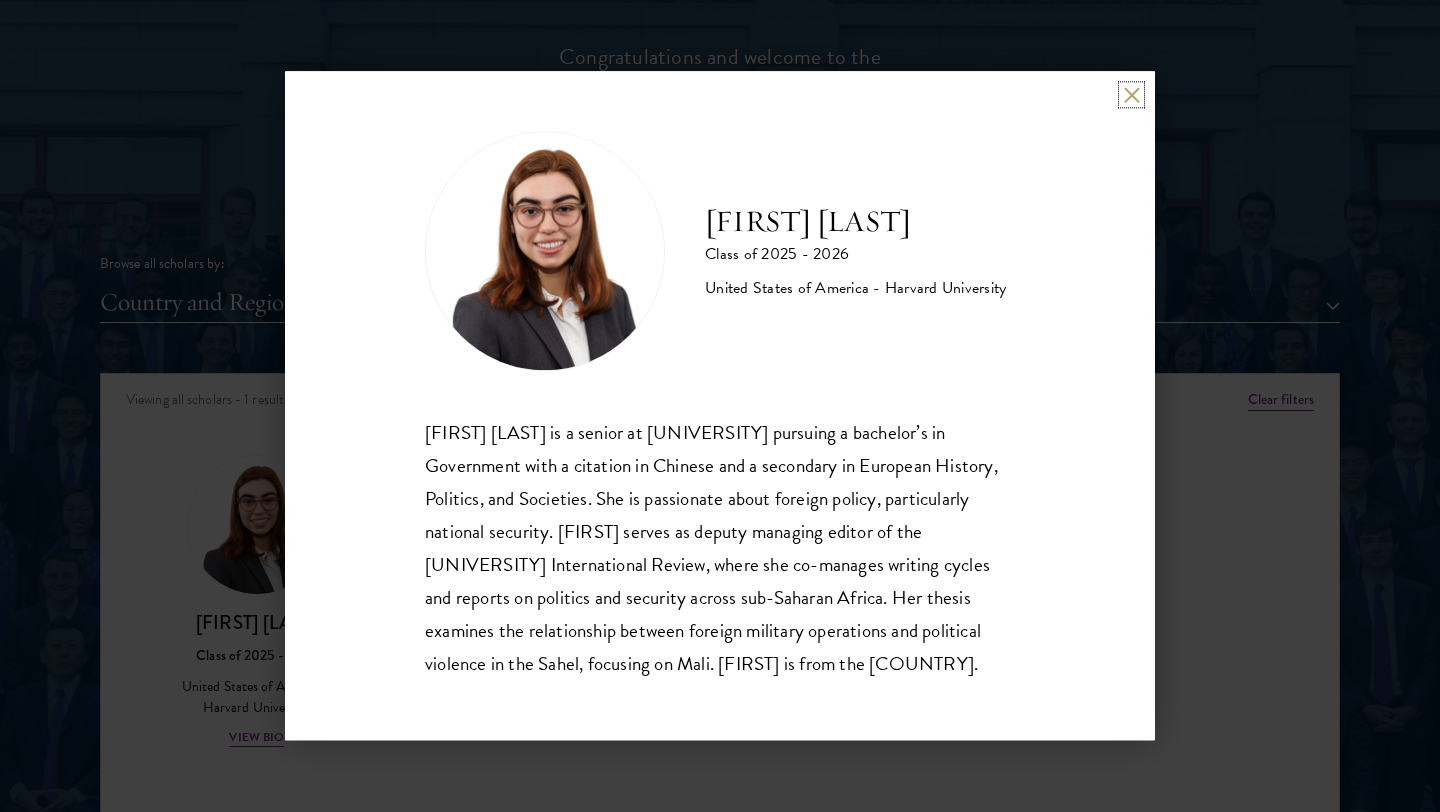 click at bounding box center (1131, 94) 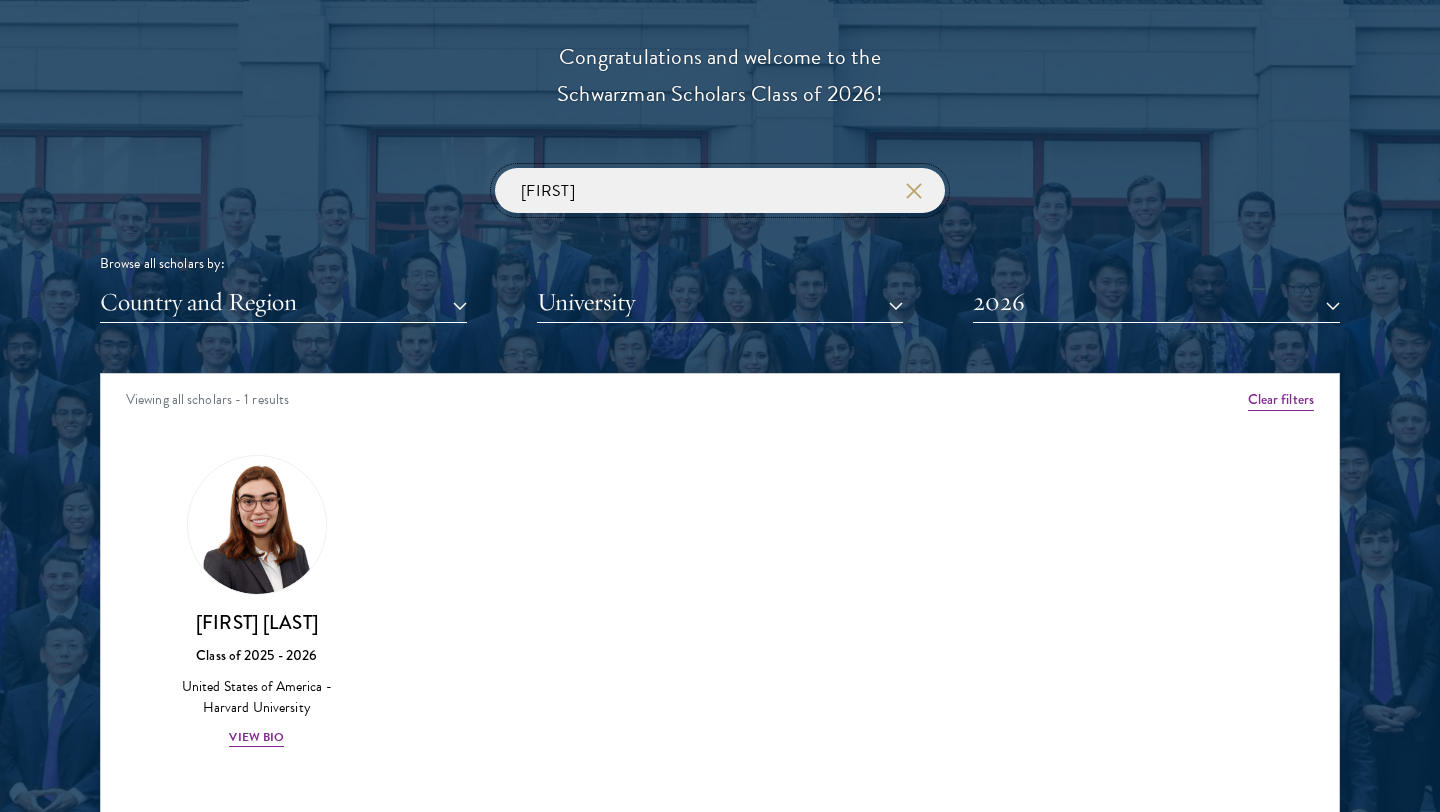 click on "[FIRST]" at bounding box center (720, 190) 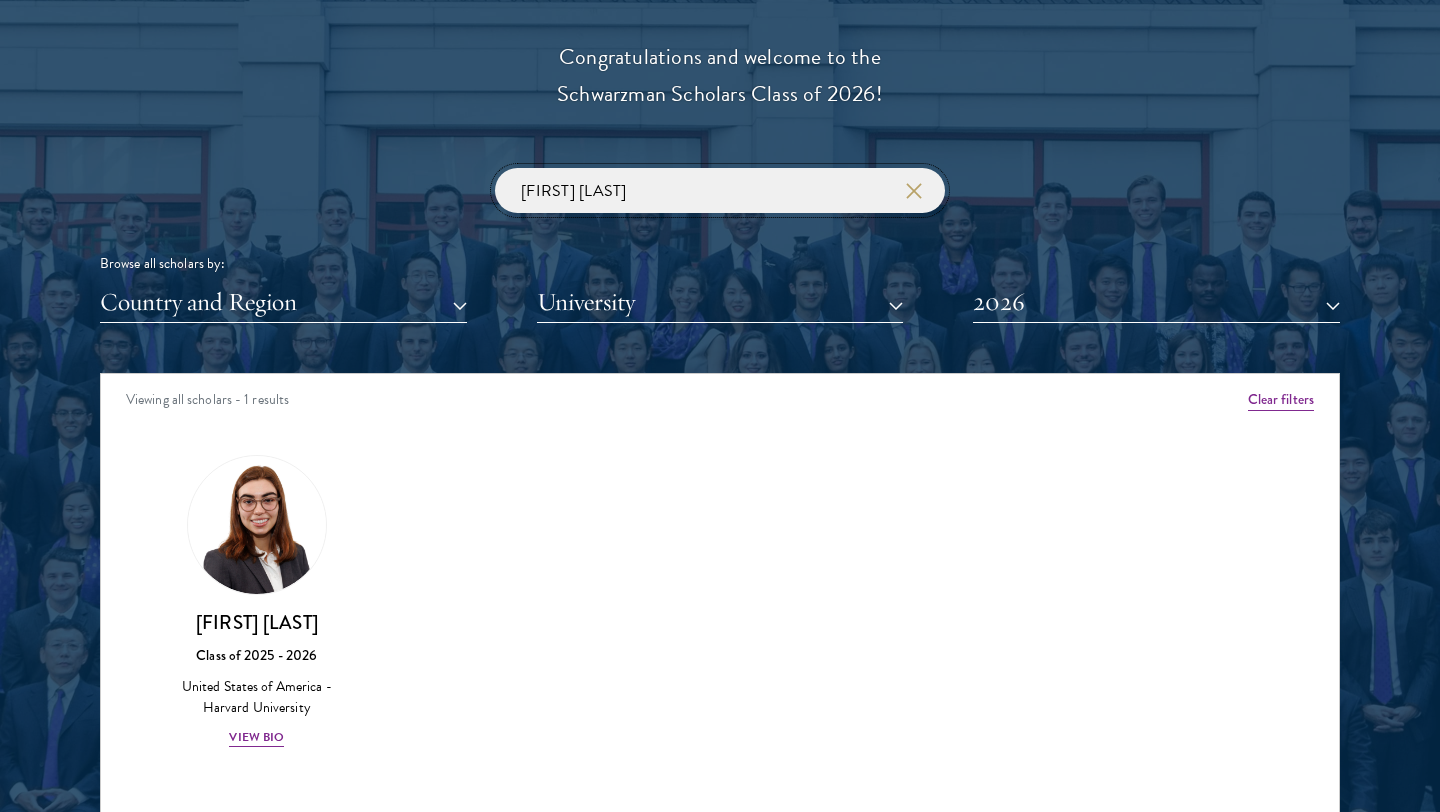 click at bounding box center [0, 0] 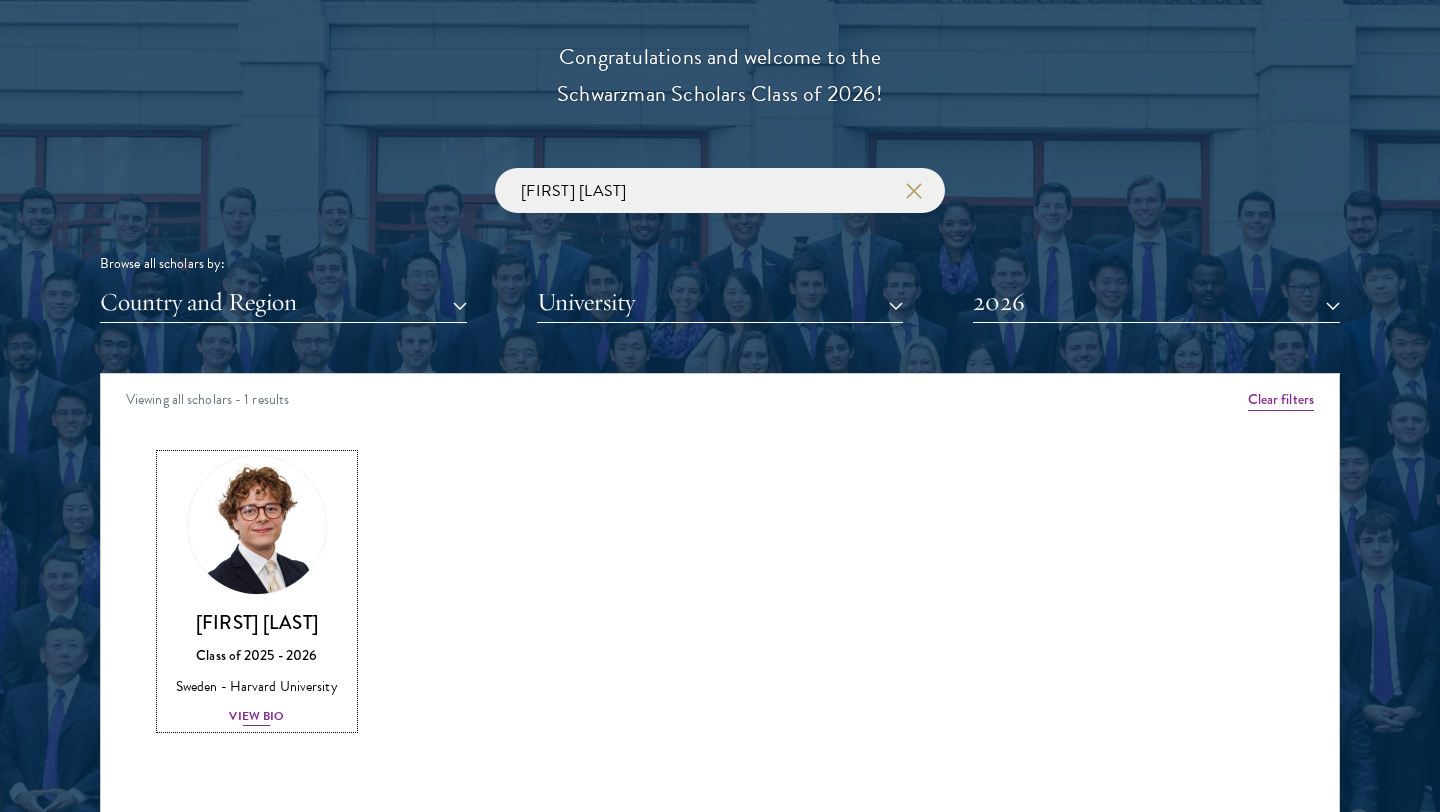 click at bounding box center [257, 525] 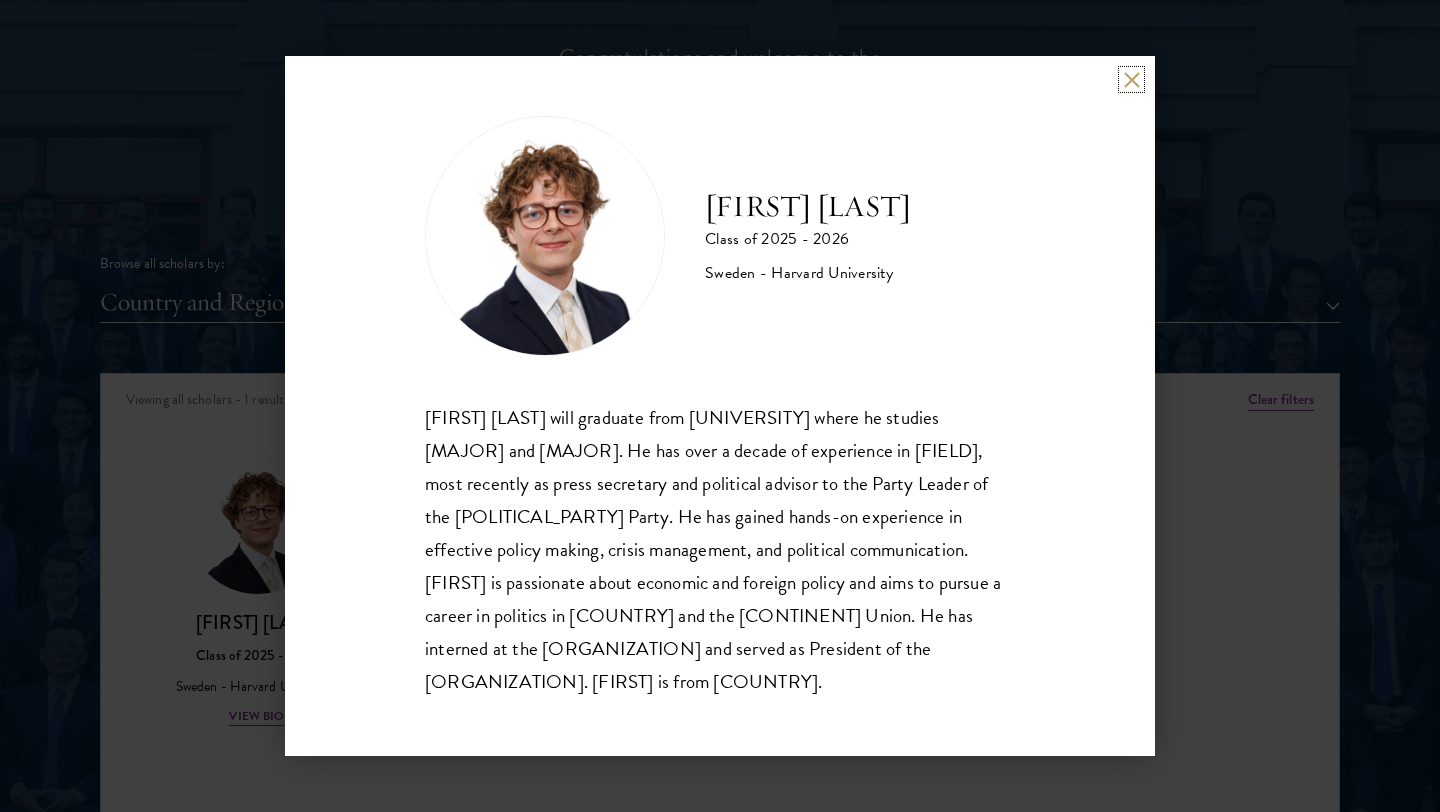 click at bounding box center (1131, 79) 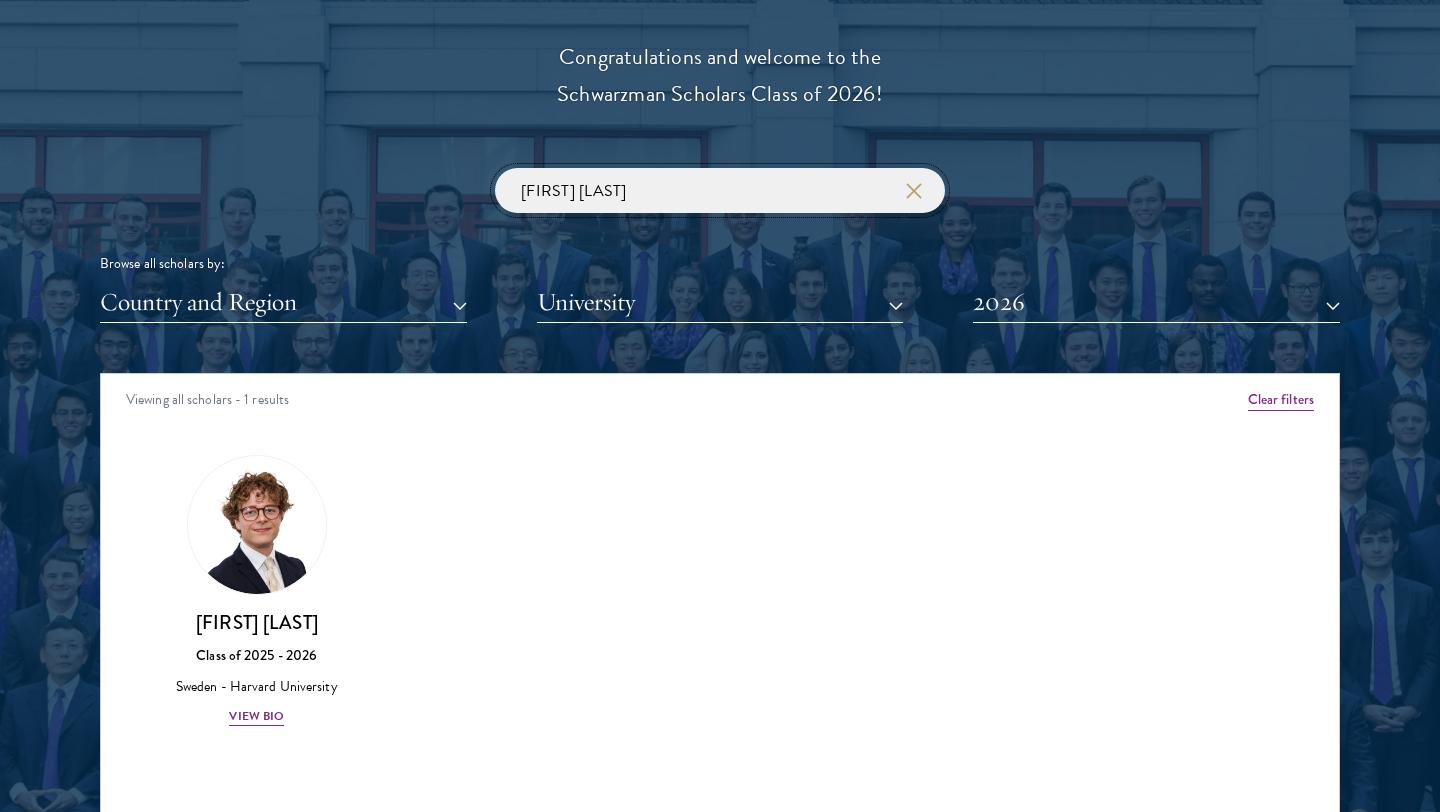click on "[FIRST] [LAST]" at bounding box center [720, 190] 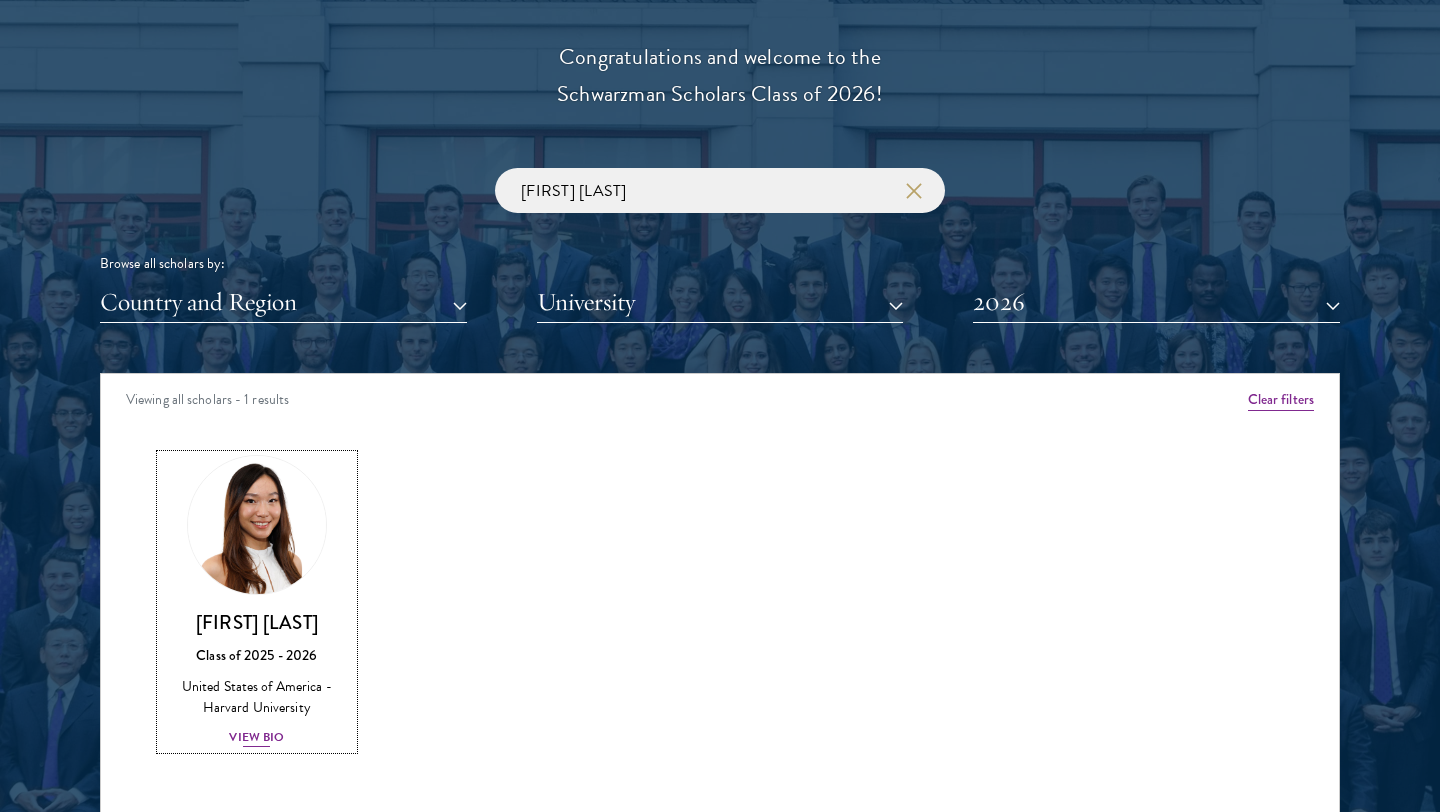click at bounding box center [257, 525] 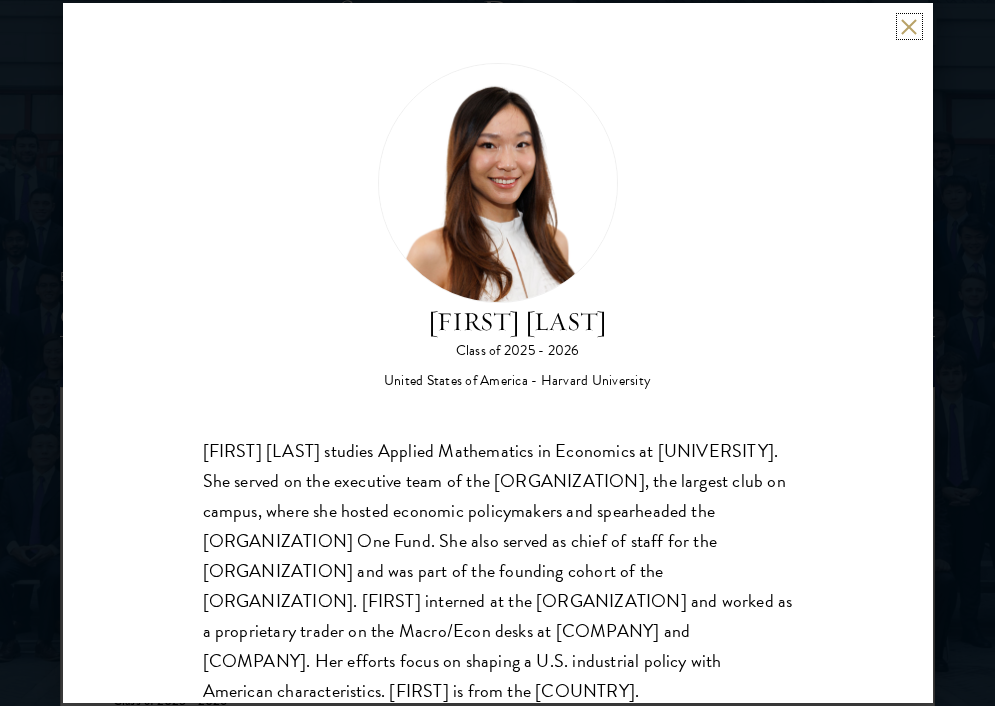 scroll, scrollTop: 63, scrollLeft: 0, axis: vertical 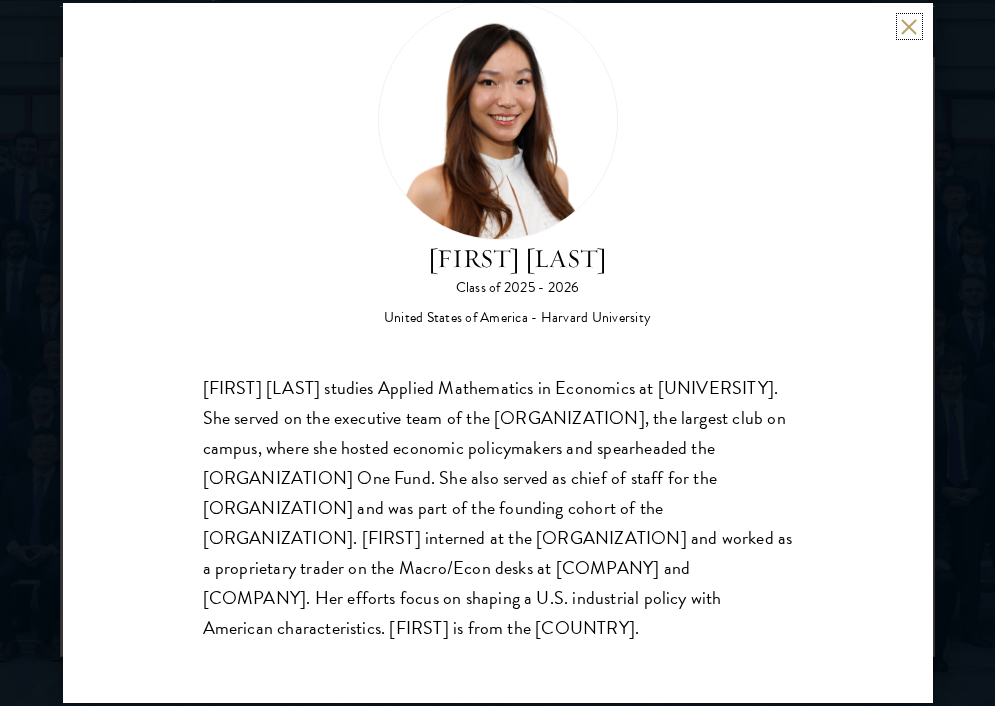 click at bounding box center (909, 26) 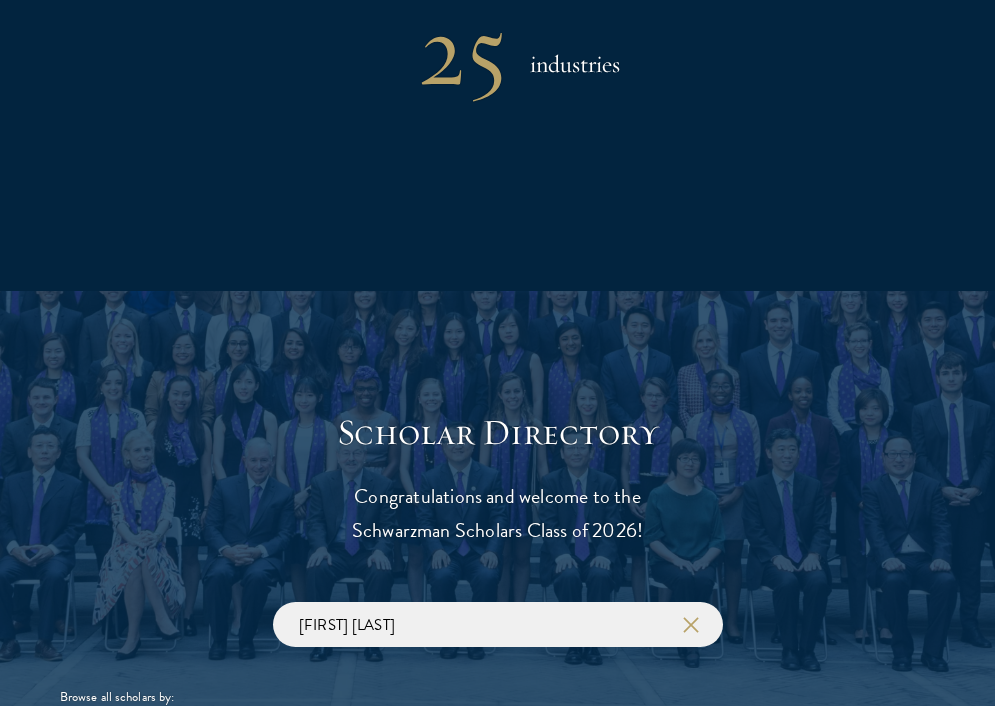 scroll, scrollTop: 2352, scrollLeft: 0, axis: vertical 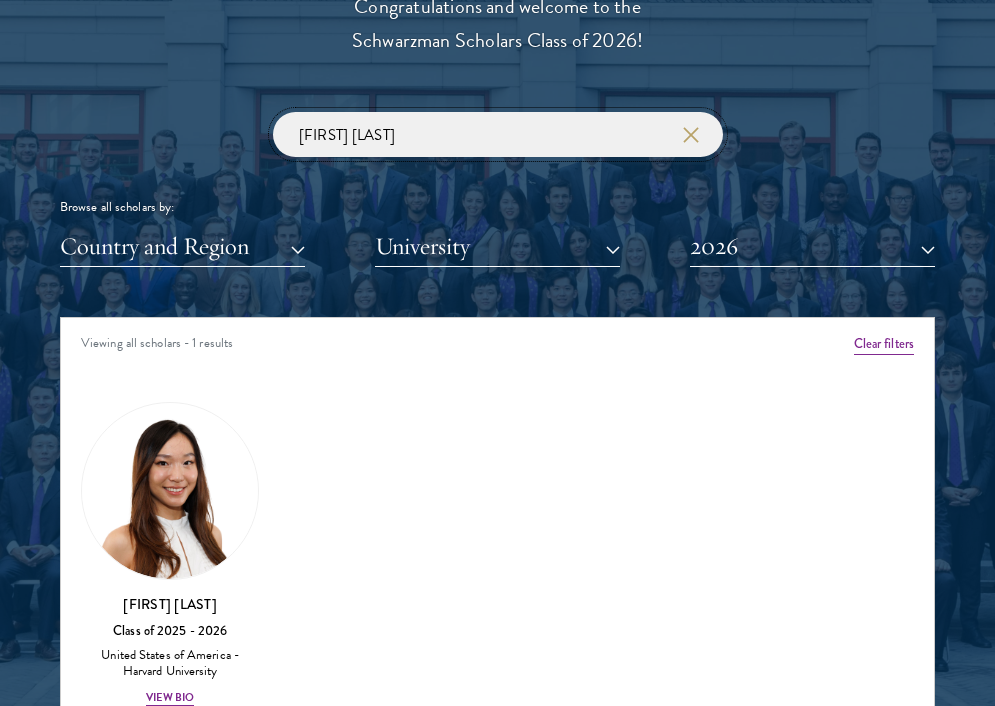 click on "[FIRST] [LAST]" at bounding box center [498, 134] 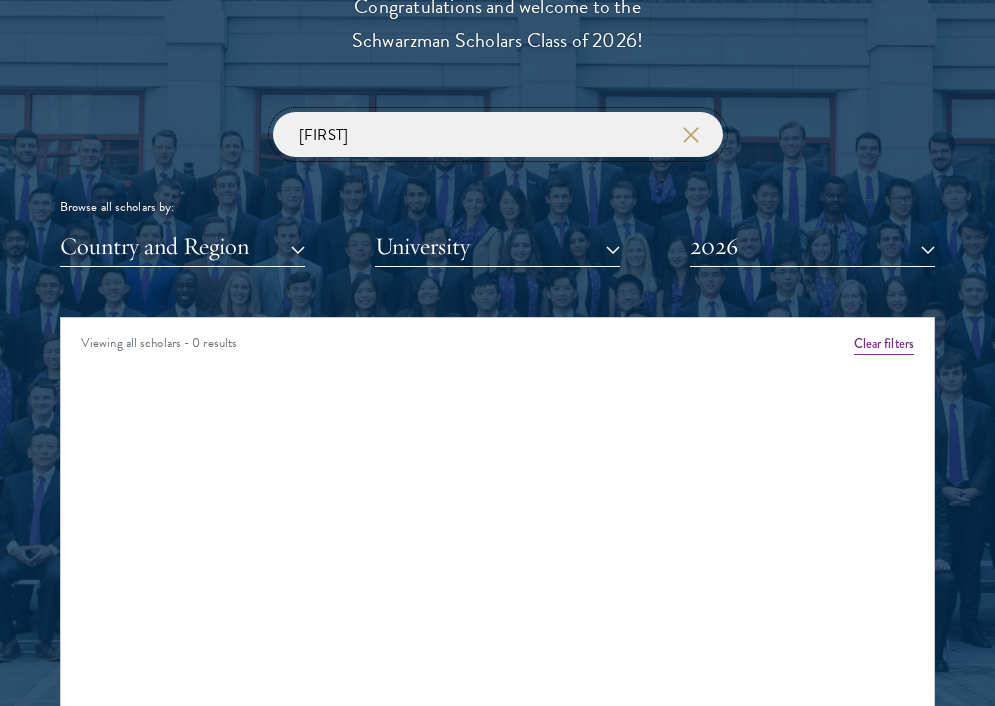 type on "[FIRST]" 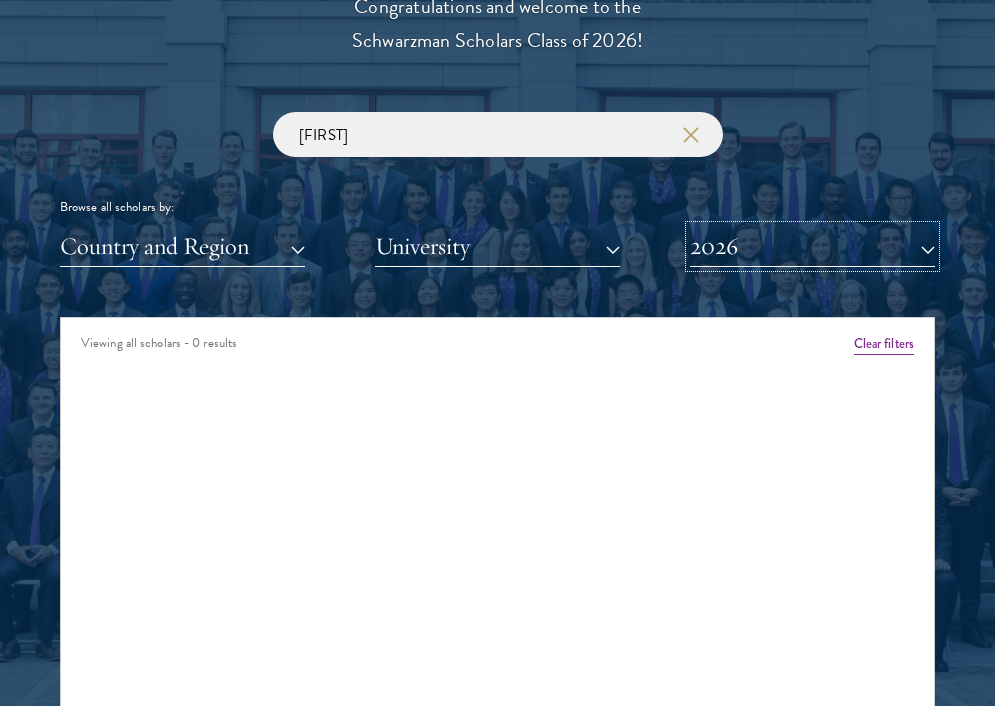 click on "2026" at bounding box center [812, 246] 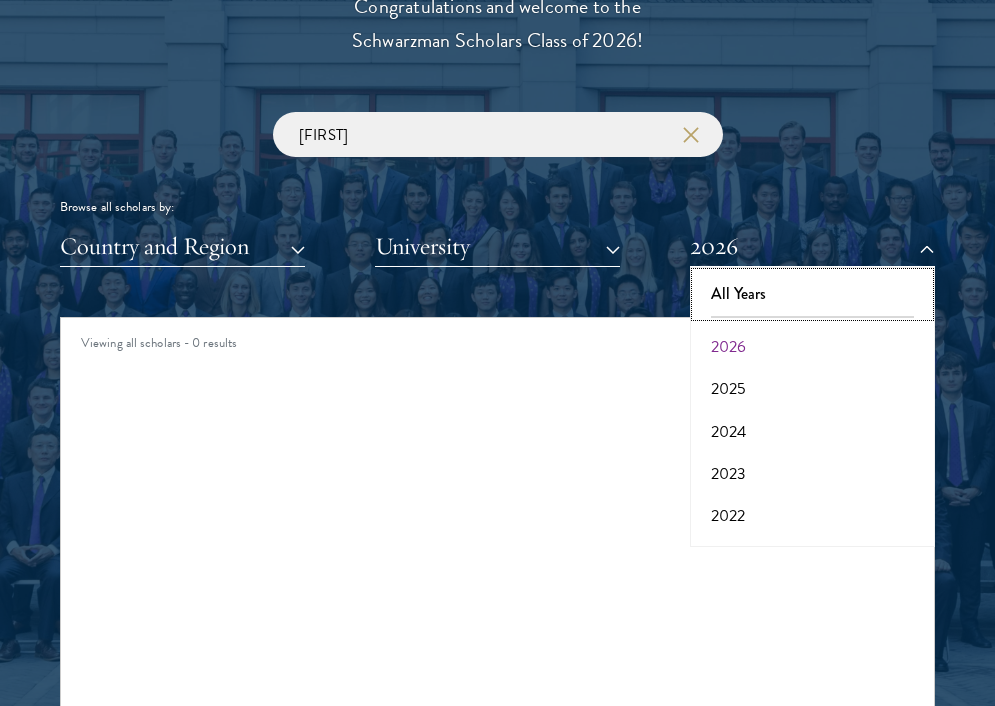 click on "All Years" at bounding box center (812, 294) 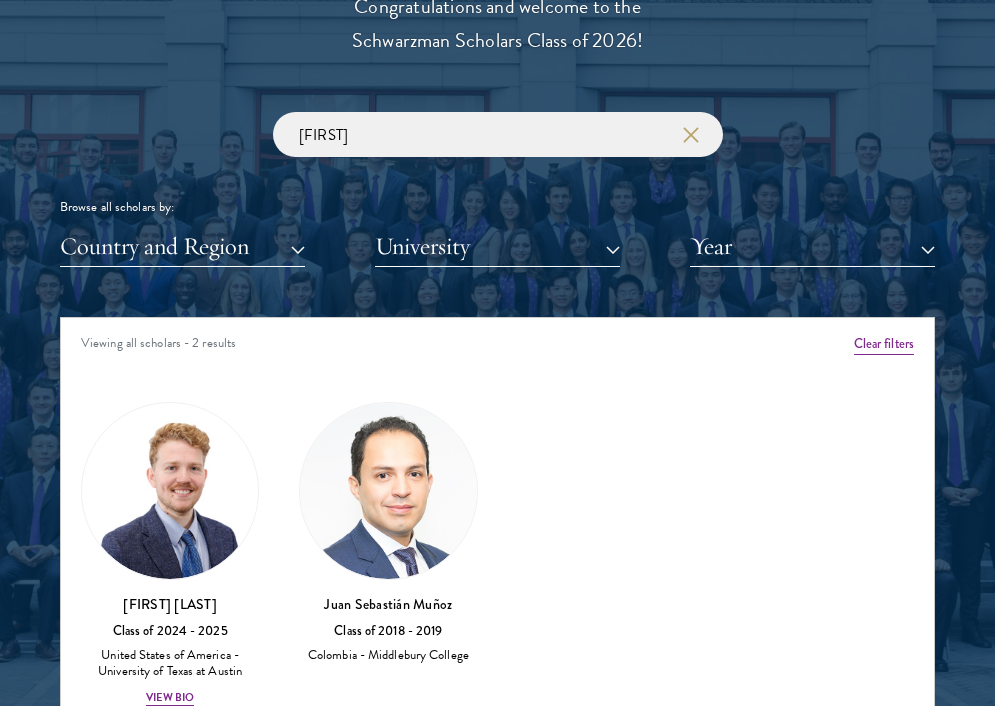 scroll, scrollTop: 2353, scrollLeft: 0, axis: vertical 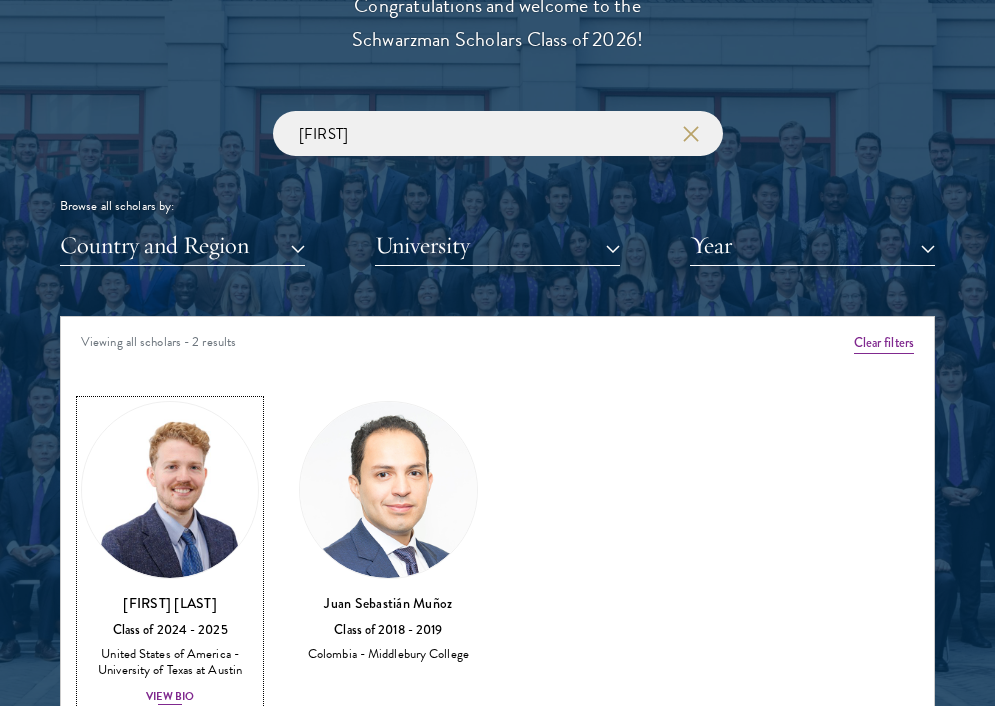 click at bounding box center (170, 490) 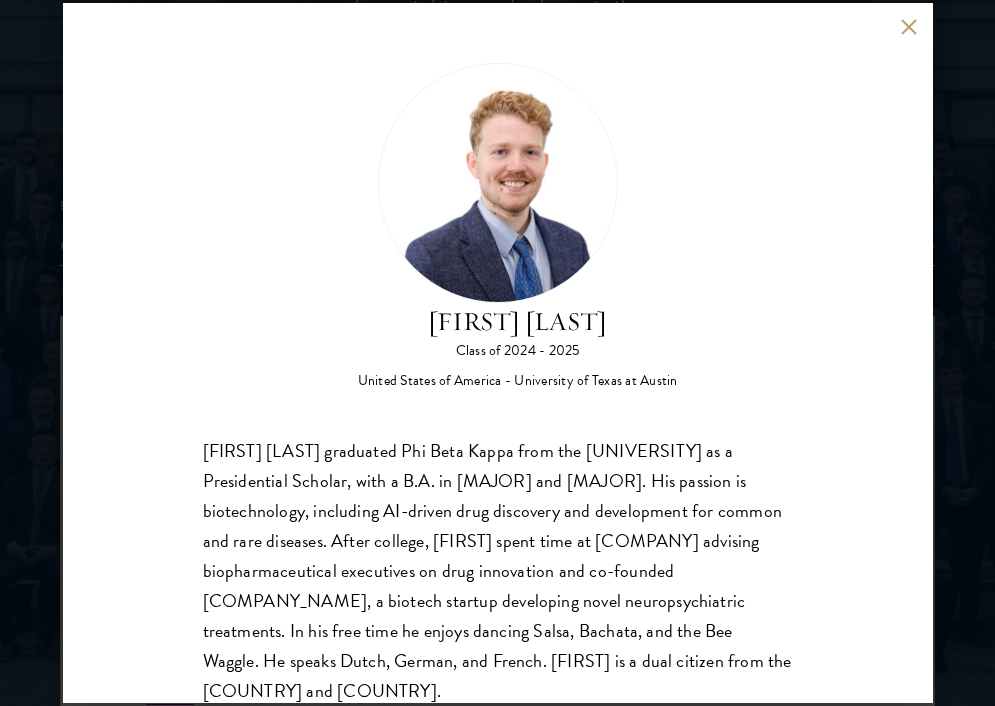 scroll, scrollTop: 63, scrollLeft: 0, axis: vertical 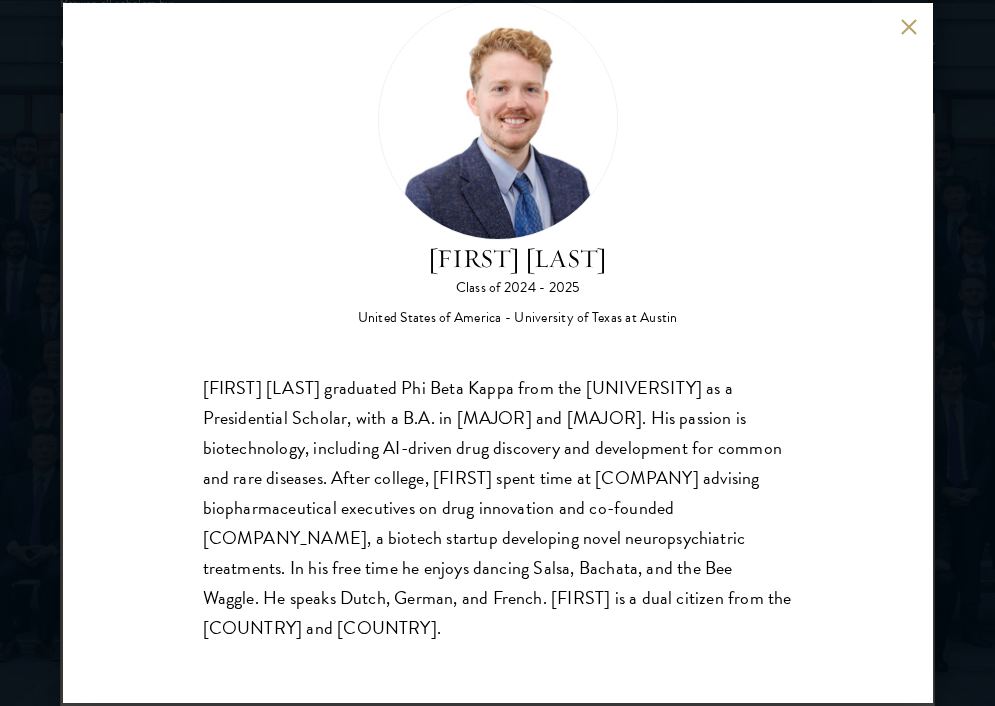 click on "[FIRST] ([FIRST]) [LAST] graduated Phi Beta Kappa from the [UNIVERSITY] as a Presidential Scholar, with a B.A. in Government and Arts and Sciences. His passion is biotechnology, including AI-driven drug discovery and development for common and rare diseases. After college, [FIRST] spent time at Boston Consulting Group advising biopharmaceutical executives on drug innovation and co-founded Healis Therapeutics, a biotech startup developing novel neuropsychiatric treatments. In his free time he enjoys dancing Salsa, Bachata, and the Bee Waggle. He speaks Dutch, German, and French. [FIRST] is a dual citizen from the [COUNTRY] and Netherlands." at bounding box center [498, 353] 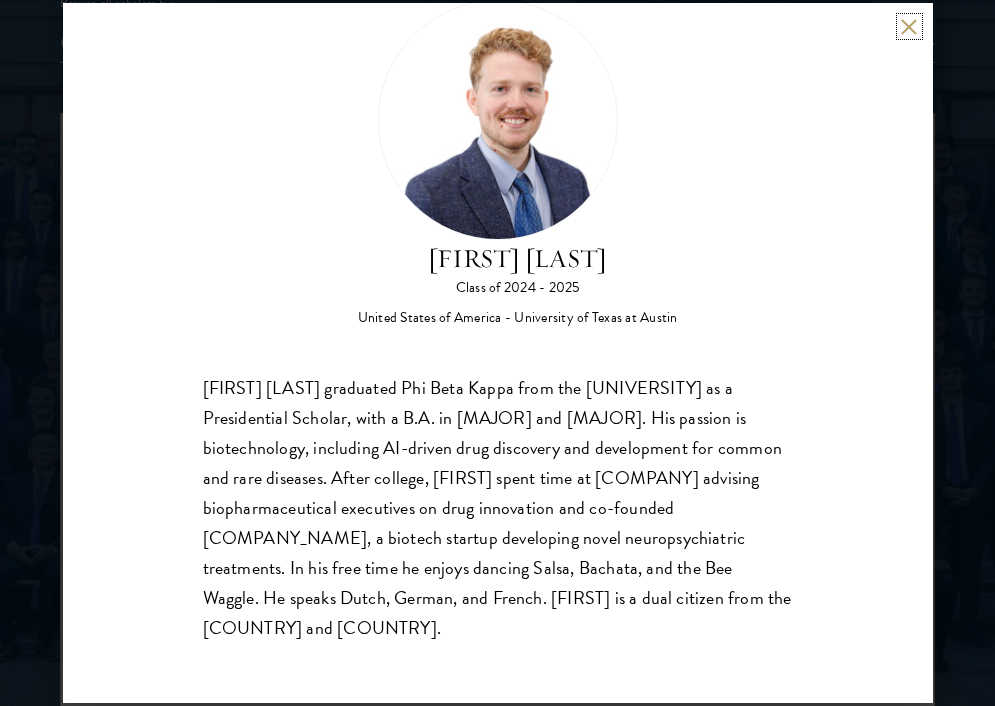 click at bounding box center (909, 26) 